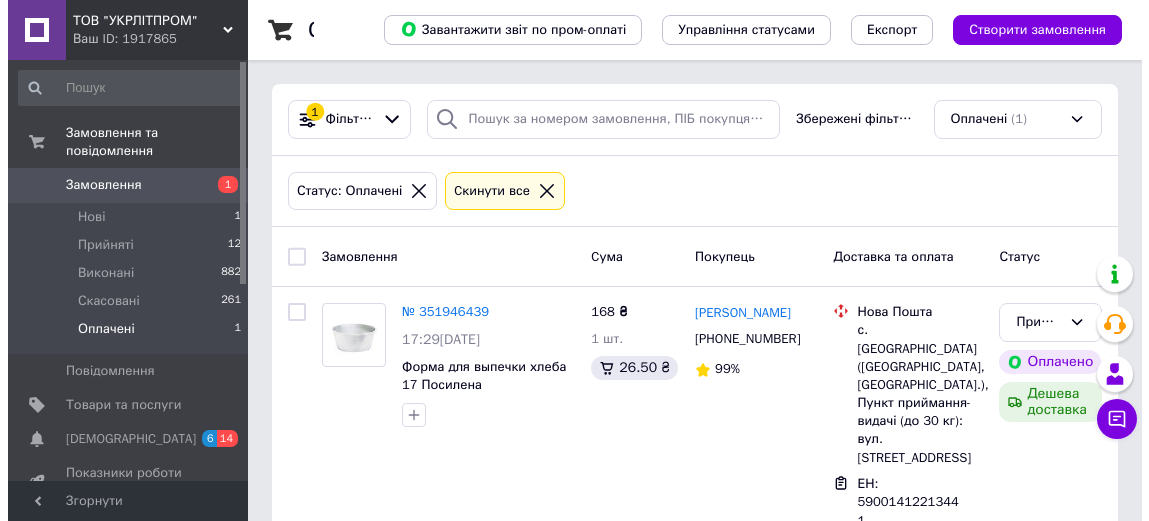 scroll, scrollTop: 0, scrollLeft: 0, axis: both 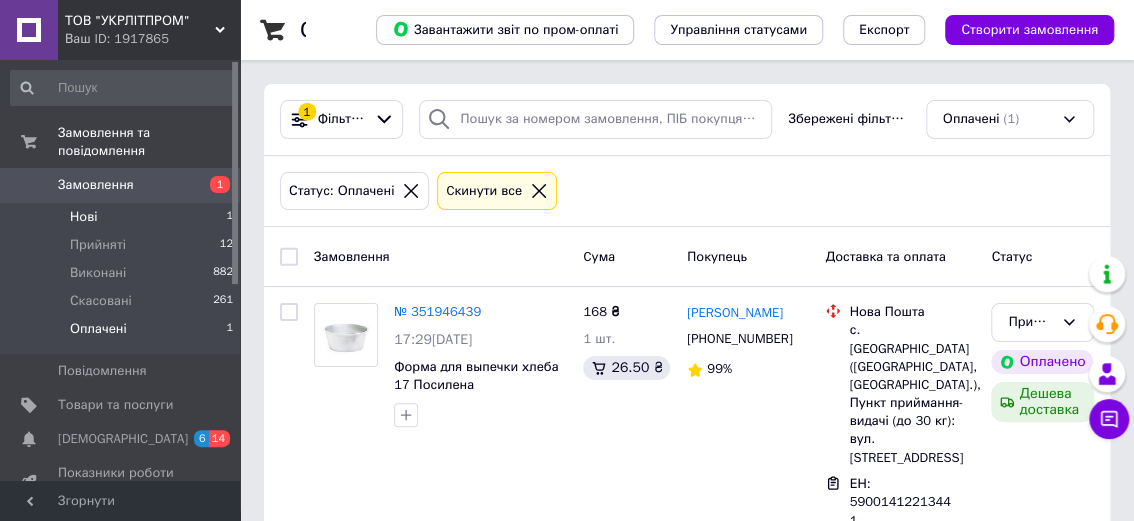 click on "Нові 1" at bounding box center (122, 217) 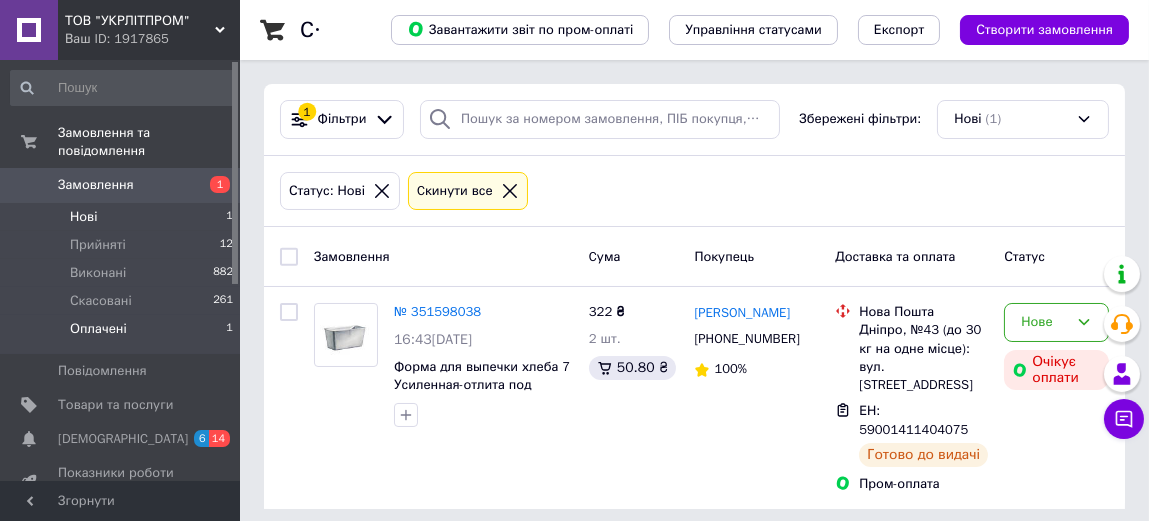 click on "Оплачені" at bounding box center [98, 329] 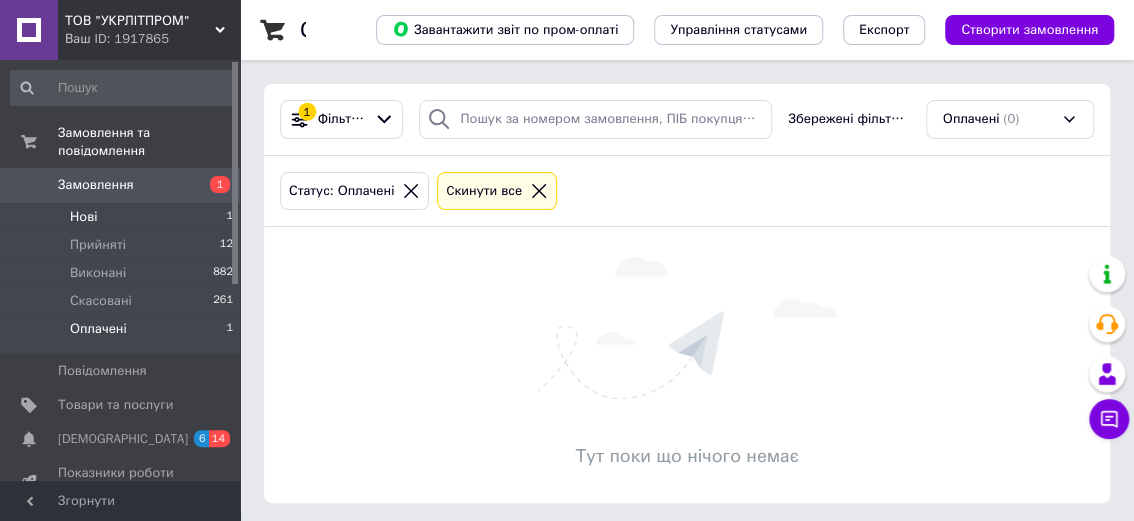 click on "Нові 1" at bounding box center [122, 217] 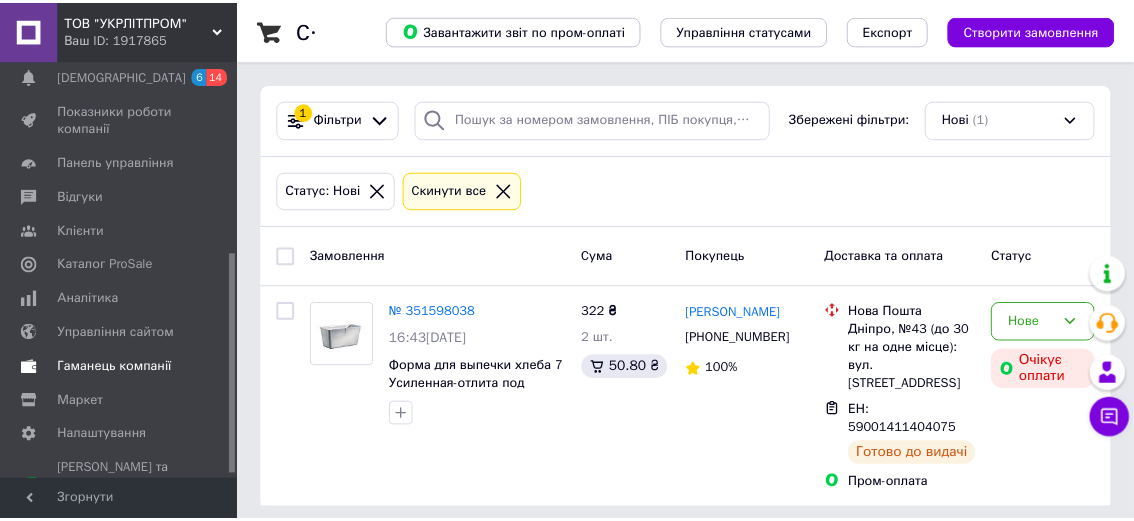 scroll, scrollTop: 369, scrollLeft: 0, axis: vertical 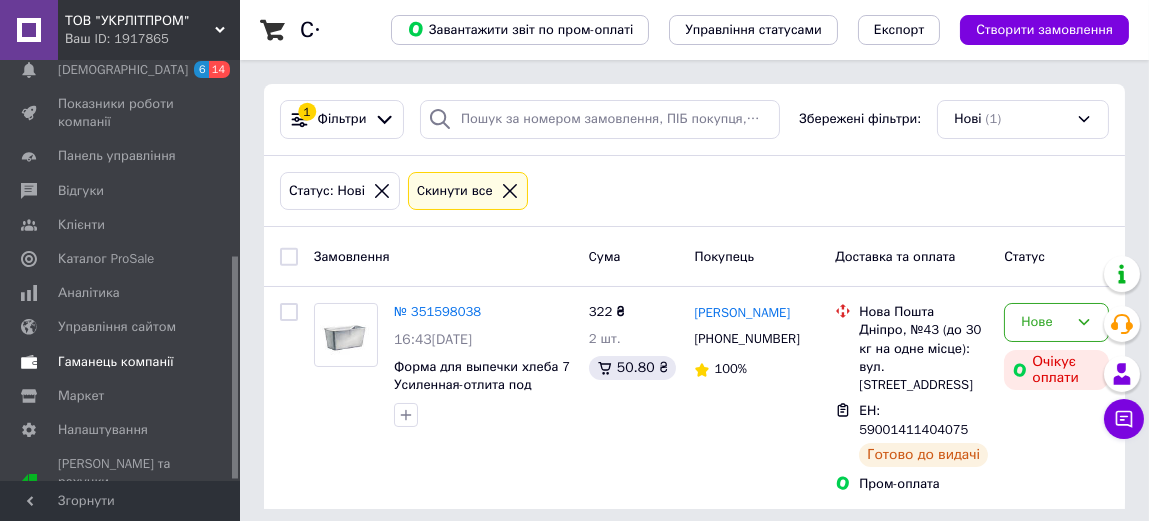 click on "Гаманець компанії" at bounding box center [116, 362] 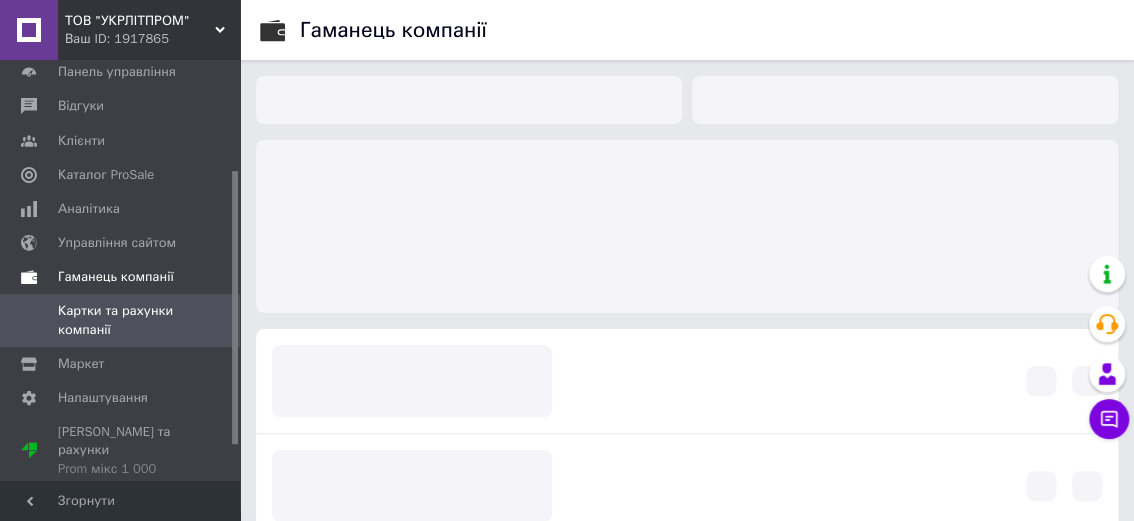 scroll, scrollTop: 168, scrollLeft: 0, axis: vertical 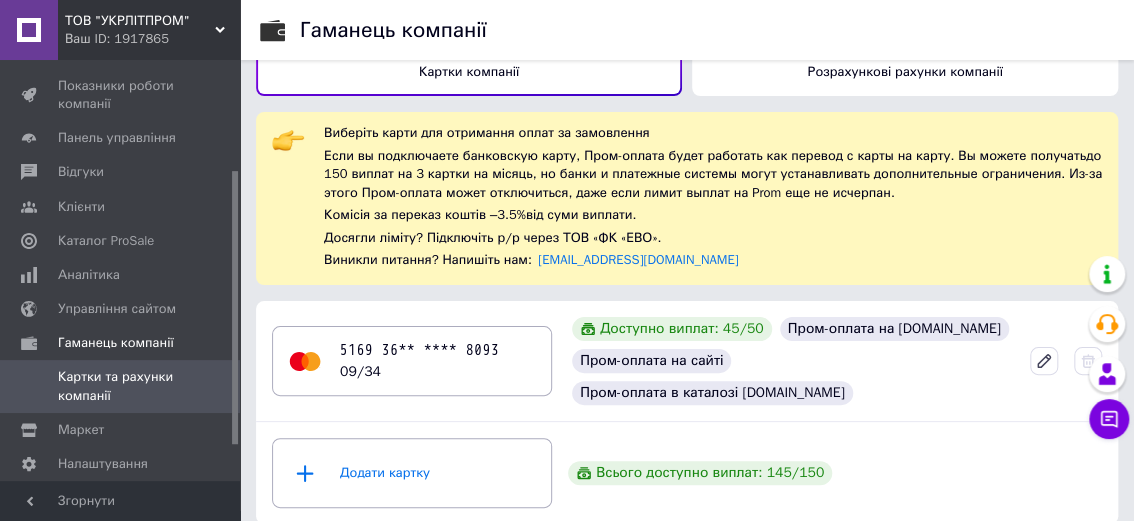 click on "Розрахункові рахунки компанії" at bounding box center [904, 71] 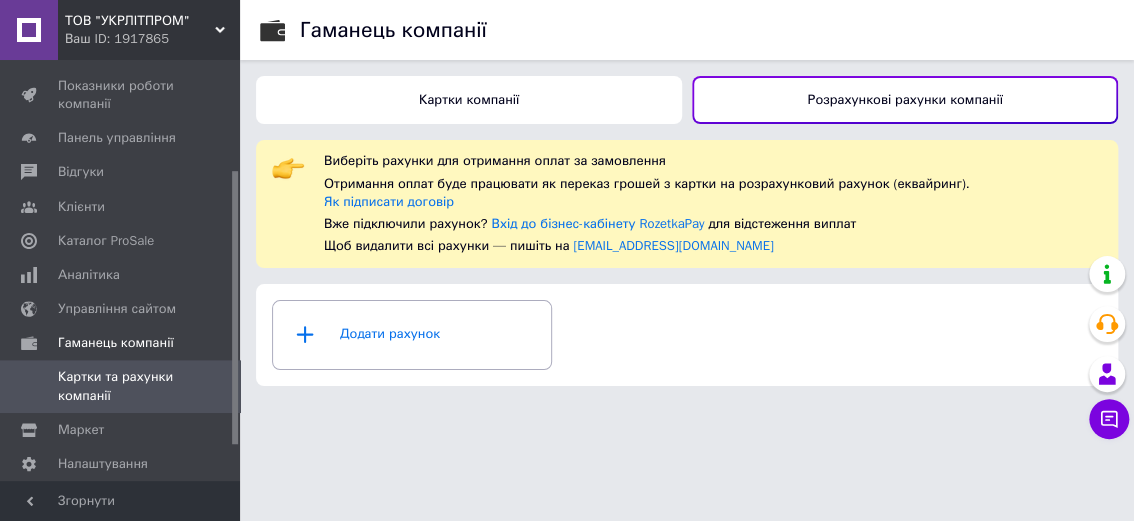 scroll, scrollTop: 0, scrollLeft: 0, axis: both 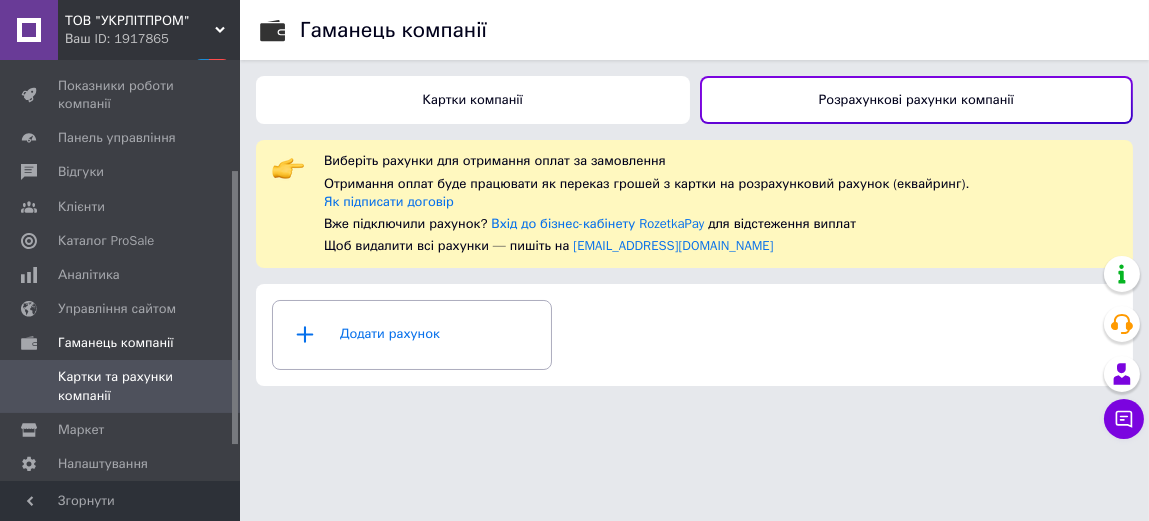 click on "Картки компанії" at bounding box center (473, 100) 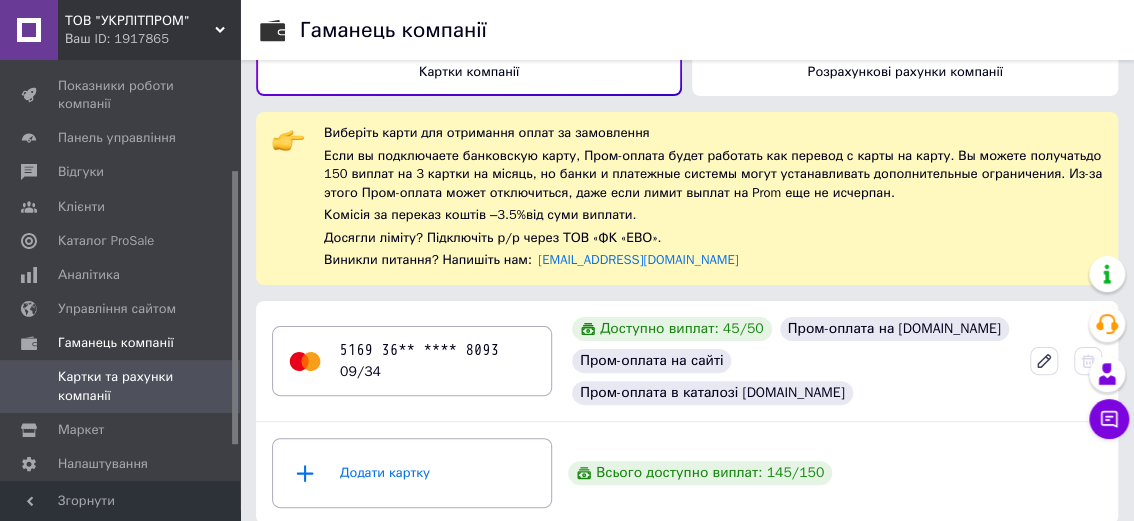 scroll, scrollTop: 0, scrollLeft: 0, axis: both 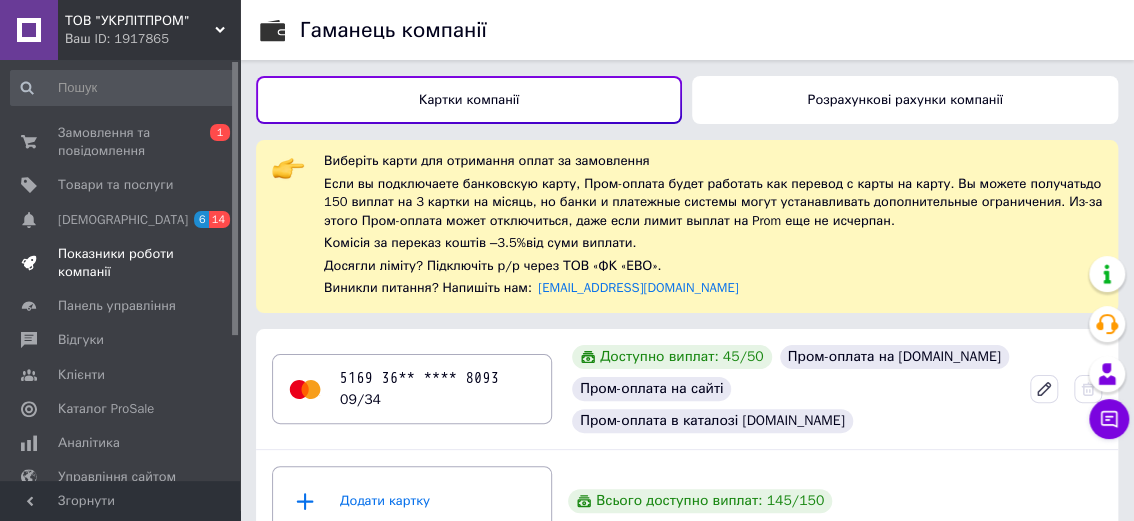 drag, startPoint x: 231, startPoint y: 429, endPoint x: 238, endPoint y: 286, distance: 143.17122 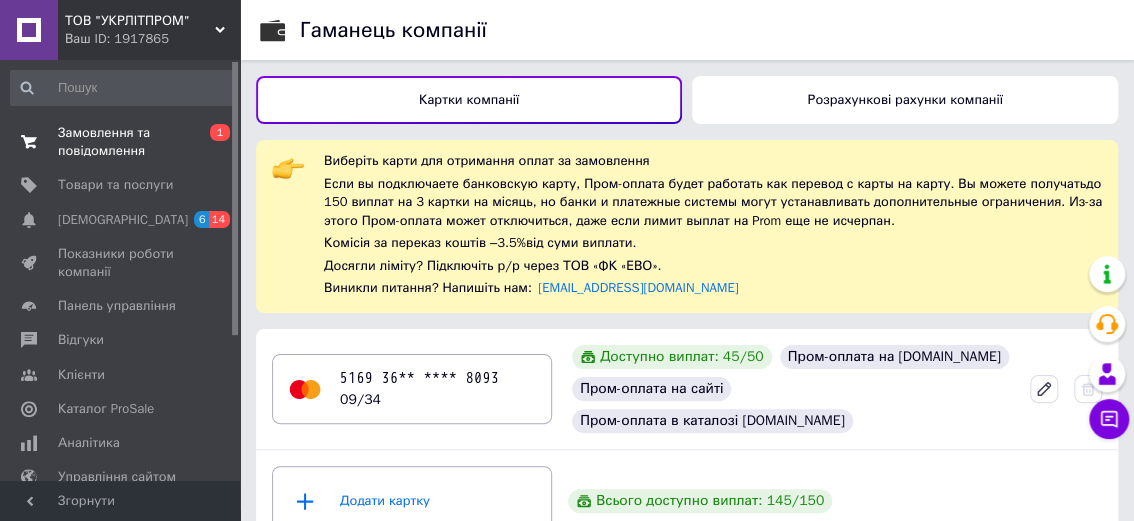 click on "Замовлення та повідомлення" at bounding box center (121, 142) 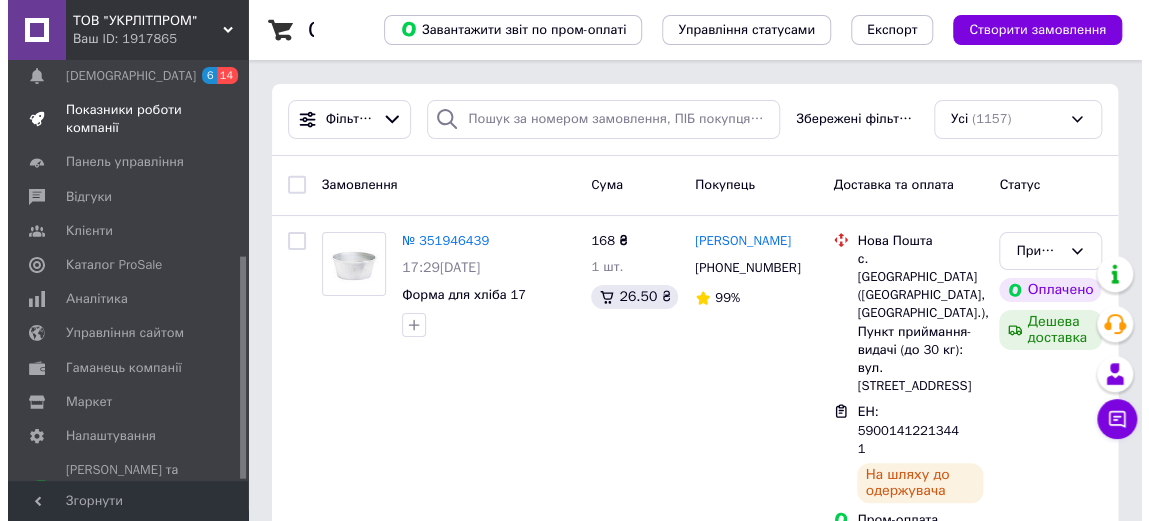 scroll, scrollTop: 369, scrollLeft: 0, axis: vertical 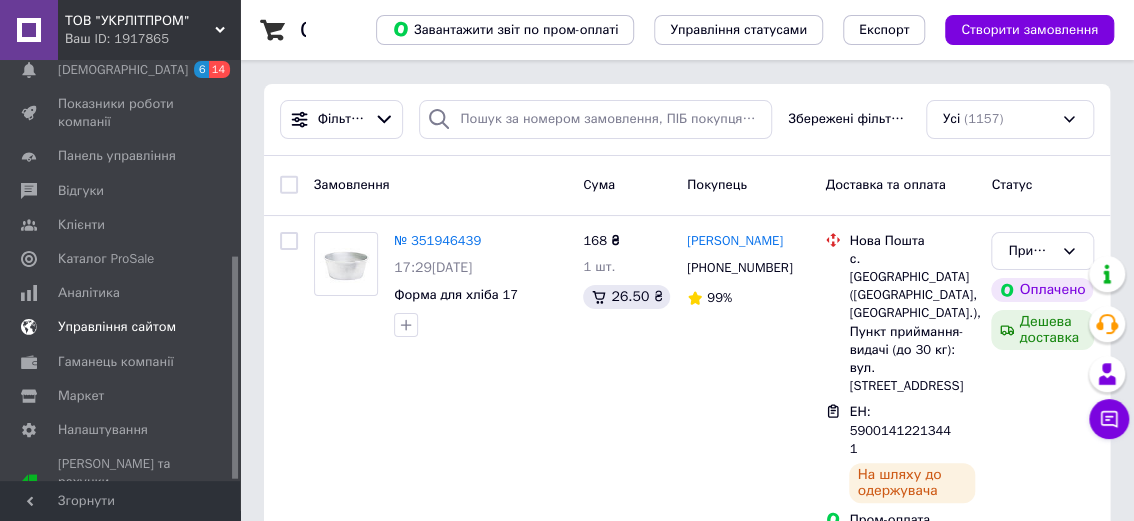 click on "Управління сайтом" at bounding box center (117, 327) 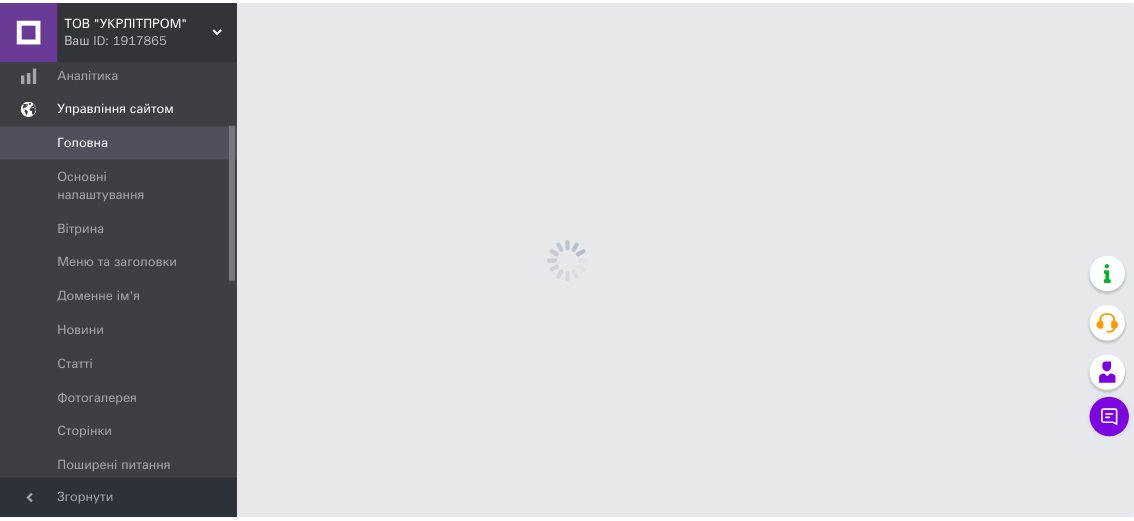 scroll, scrollTop: 168, scrollLeft: 0, axis: vertical 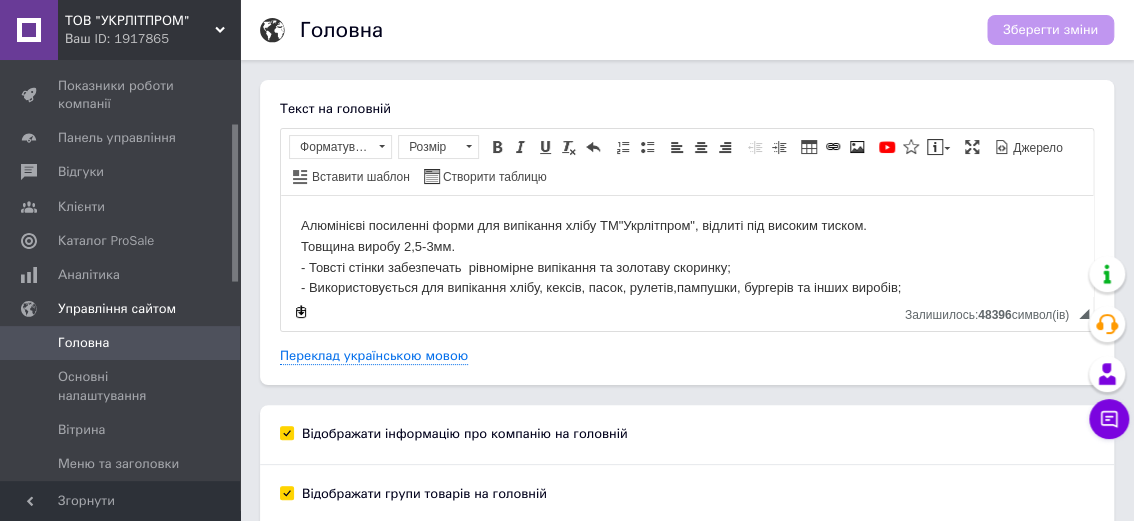 drag, startPoint x: 1369, startPoint y: 445, endPoint x: 1083, endPoint y: 205, distance: 373.35773 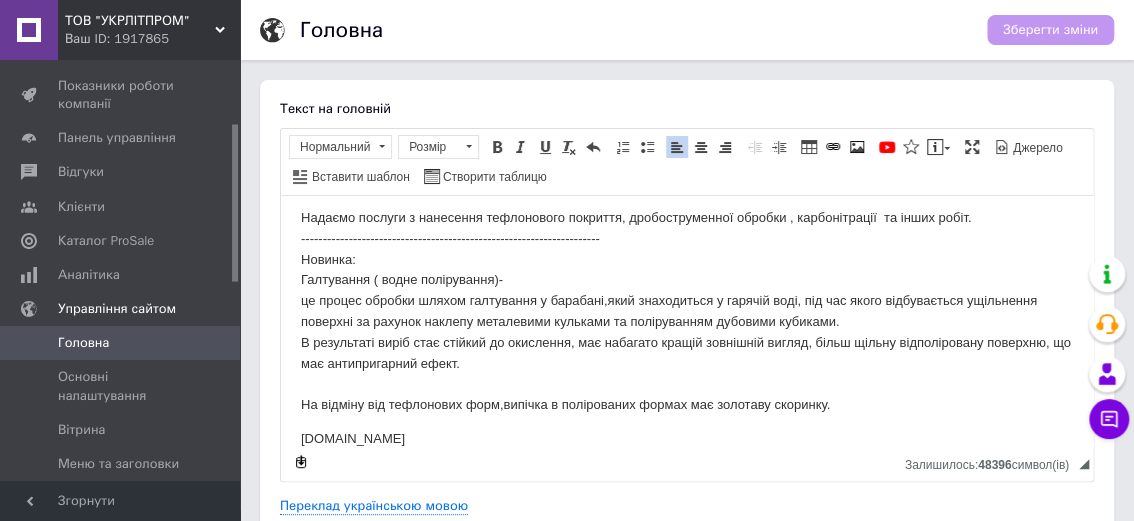 scroll, scrollTop: 343, scrollLeft: 0, axis: vertical 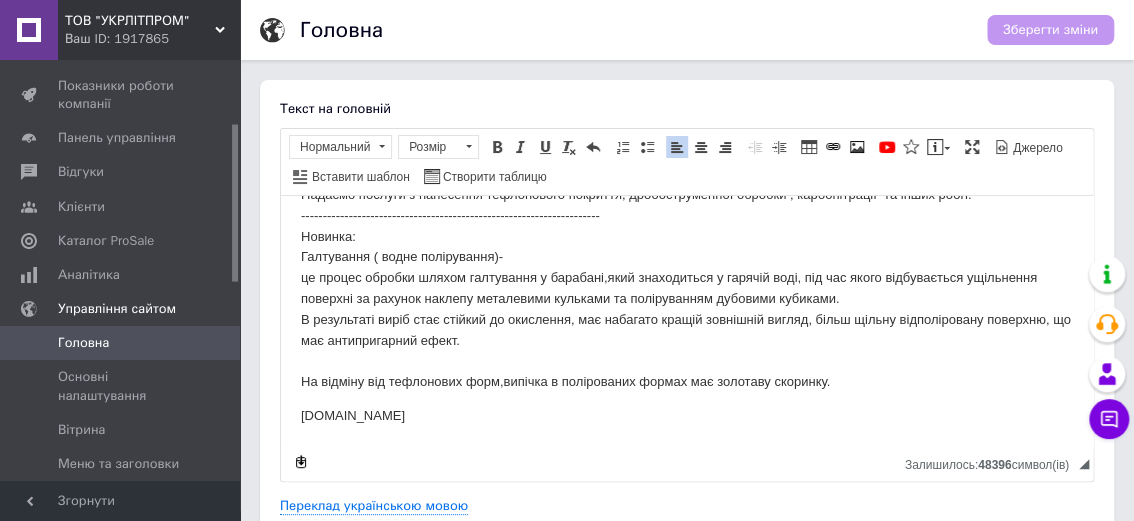 drag, startPoint x: 1083, startPoint y: 242, endPoint x: 1308, endPoint y: 383, distance: 265.52966 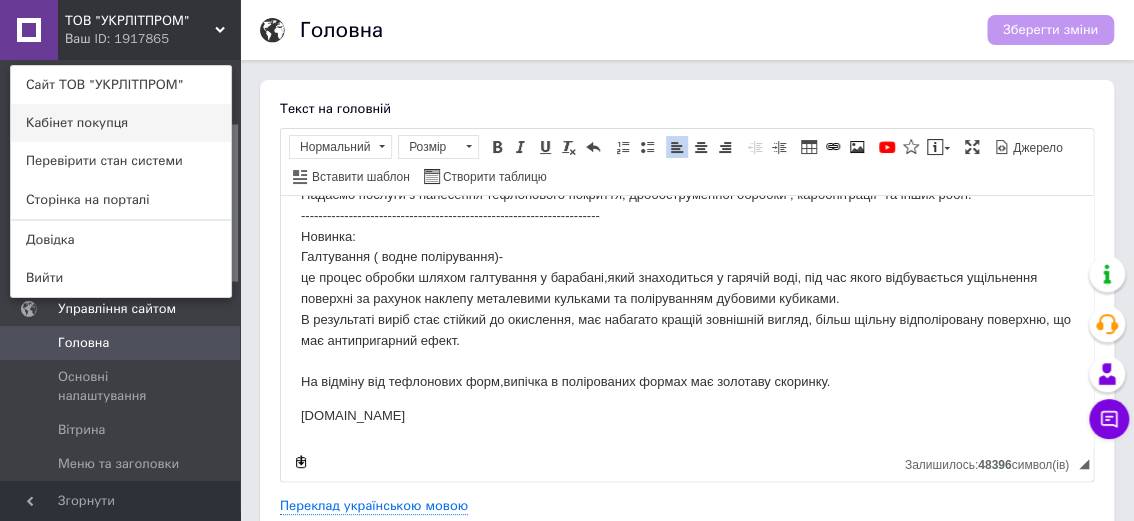 click on "Кабінет покупця" at bounding box center (121, 123) 